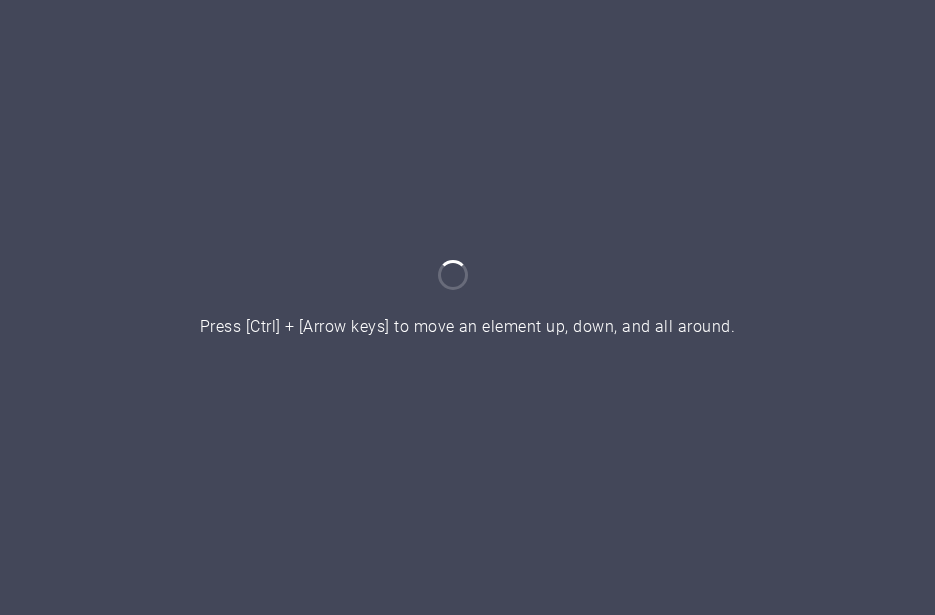 scroll, scrollTop: 0, scrollLeft: 0, axis: both 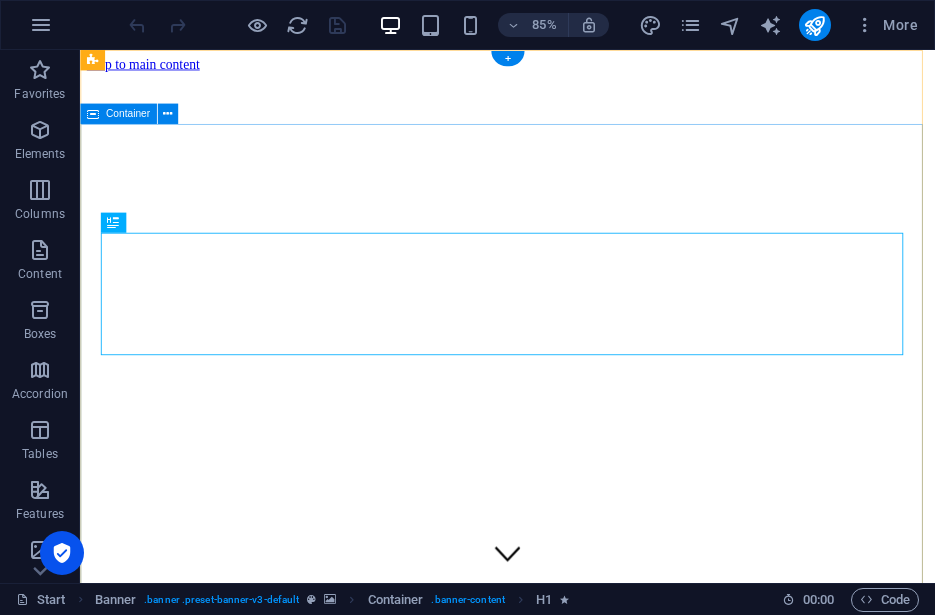 click on "GReat Deals. Great Cars. Dengan visi menjadi salah satu distributor bahan bakery dan Horeka terbaik di [GEOGRAPHIC_DATA], PT. FAHRIAL ARTECH INDONESIA berkomitmen menyediakan produk yang terjamin kualitasnya, tersedia dalam berbagai skala, dan didukung dengan pelayanan terbaik. Kami membuka pintu untuk kerja sama jangka panjang baik dengan industri besar, toko bahan kue, maupun mitra retail lainnya.  Our Inventory   Make an appointment" at bounding box center (583, 2612) 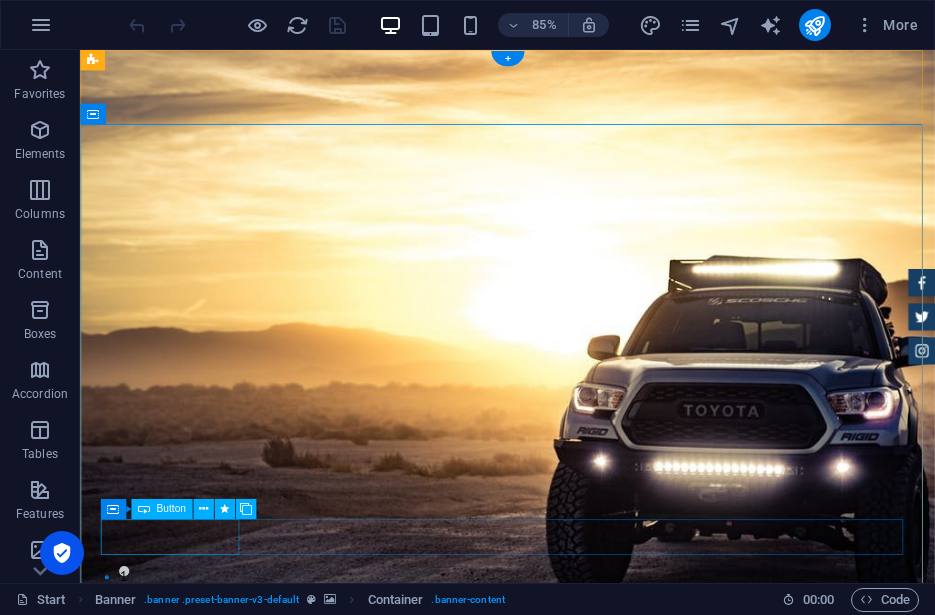 click on "Our Inventory" at bounding box center (583, 1593) 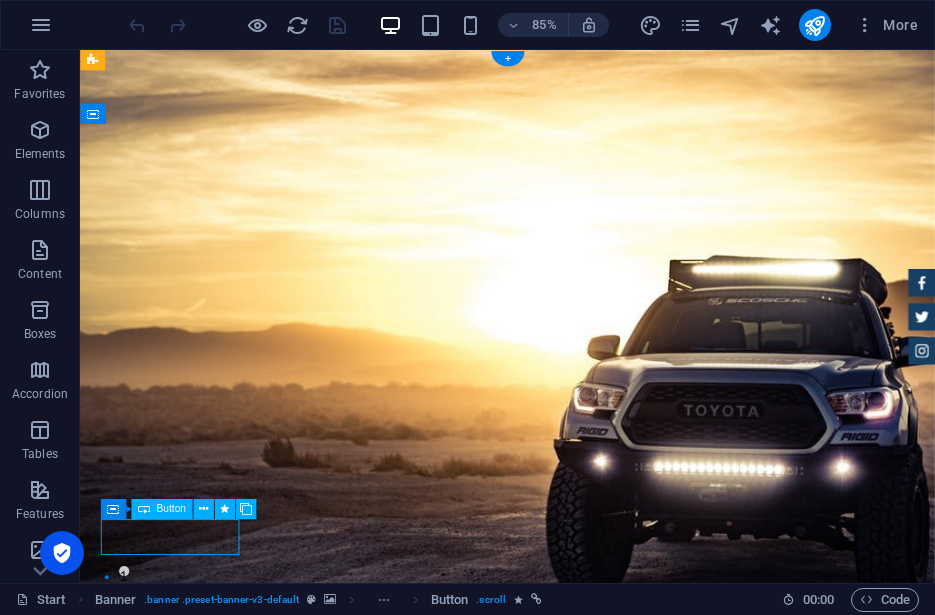click on "Our Inventory" at bounding box center (583, 1593) 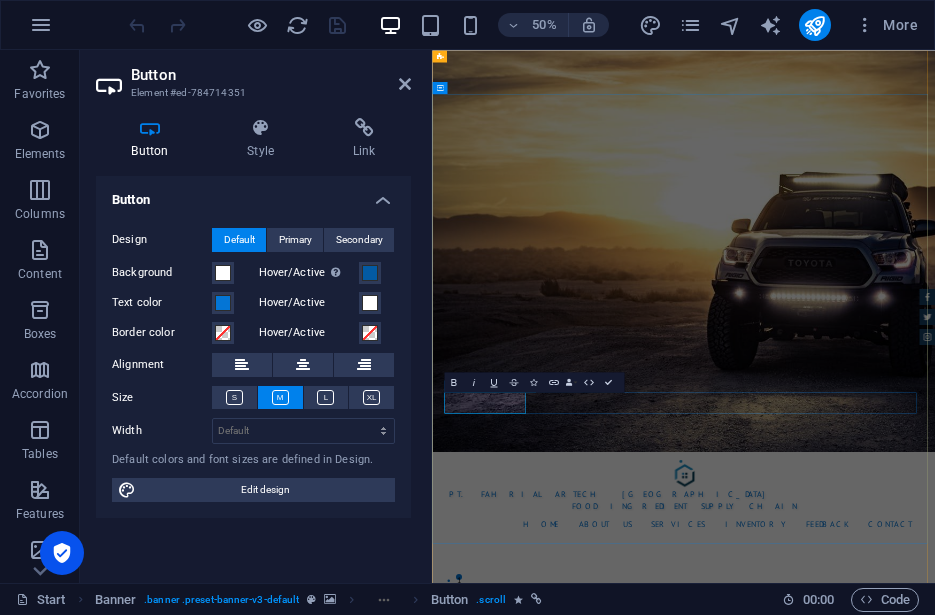 click on "Our Inventory" at bounding box center (581, 1593) 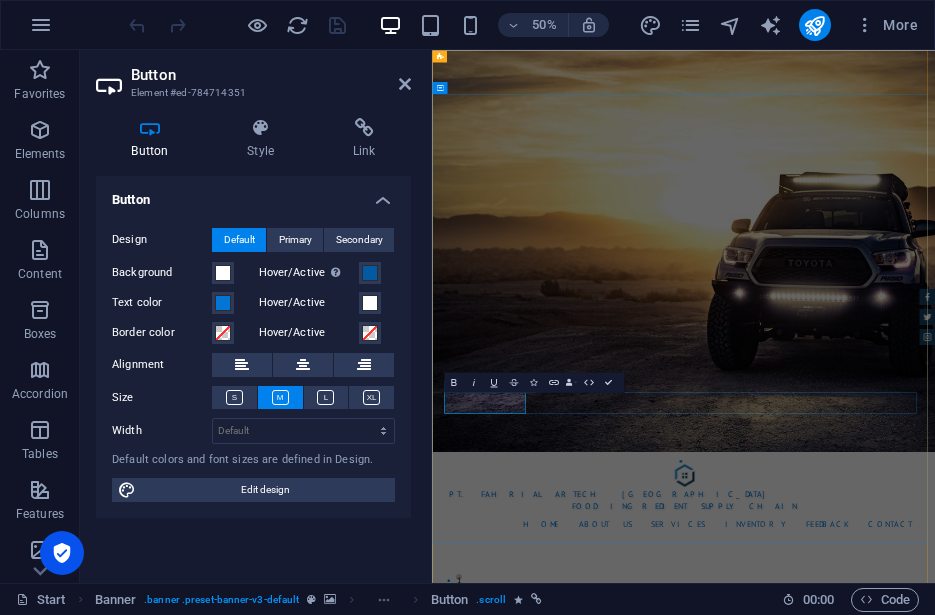 click on "Our Inventory" at bounding box center (581, 1593) 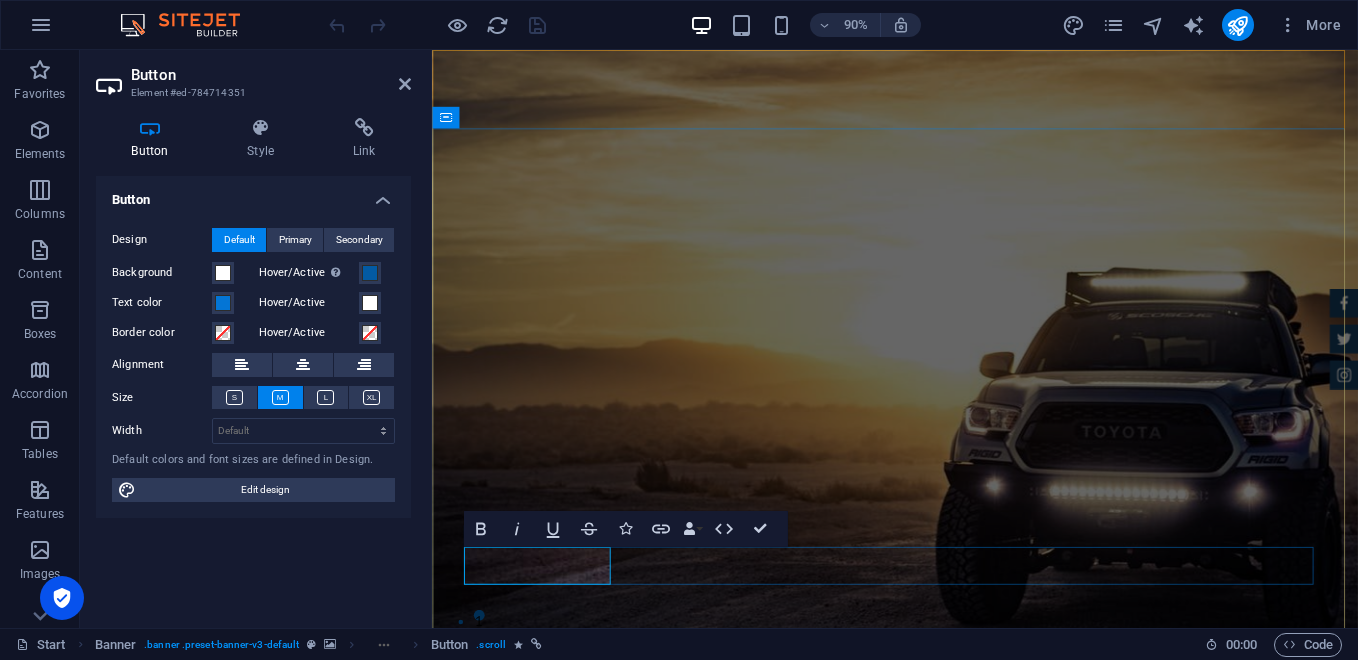 click on "Our Inventory" at bounding box center [593, 1593] 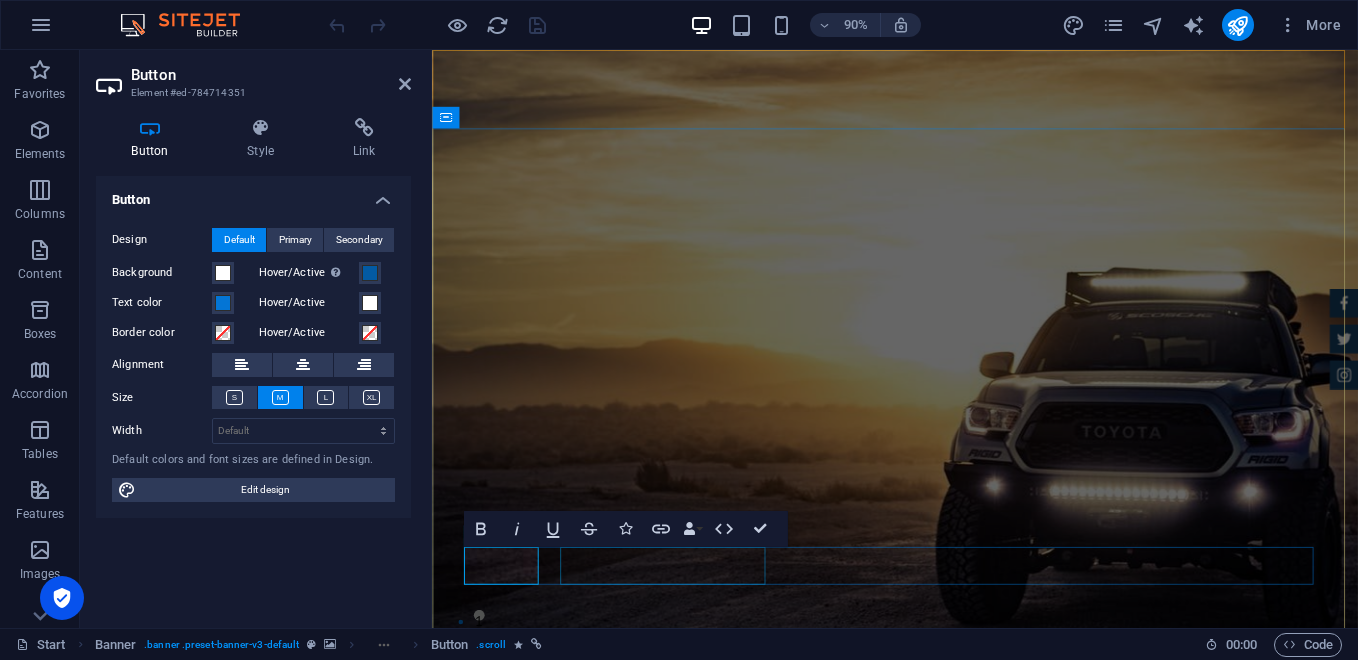 type 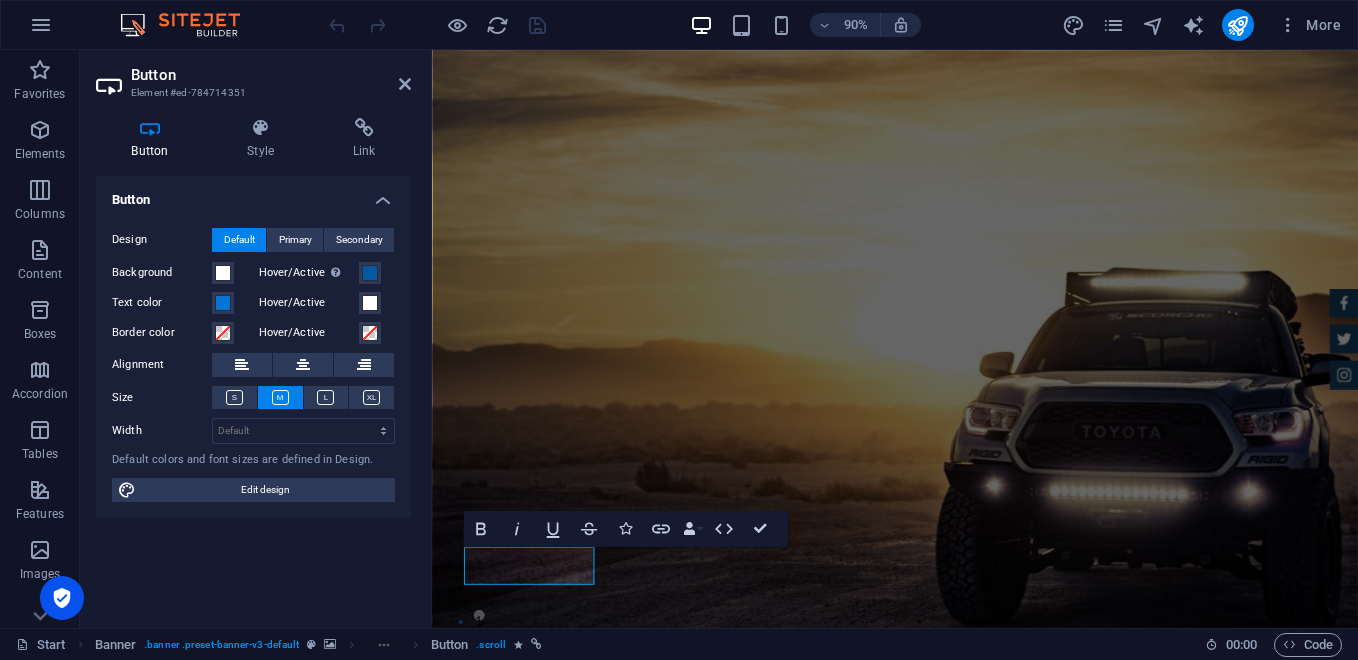 click on "Button Design Default Primary Secondary Background Hover/Active Switch to preview mode to test the active/hover state Text color Hover/Active Border color Hover/Active Alignment Size Width Default px rem % em vh vw Default colors and font sizes are defined in Design. Edit design" at bounding box center (253, 394) 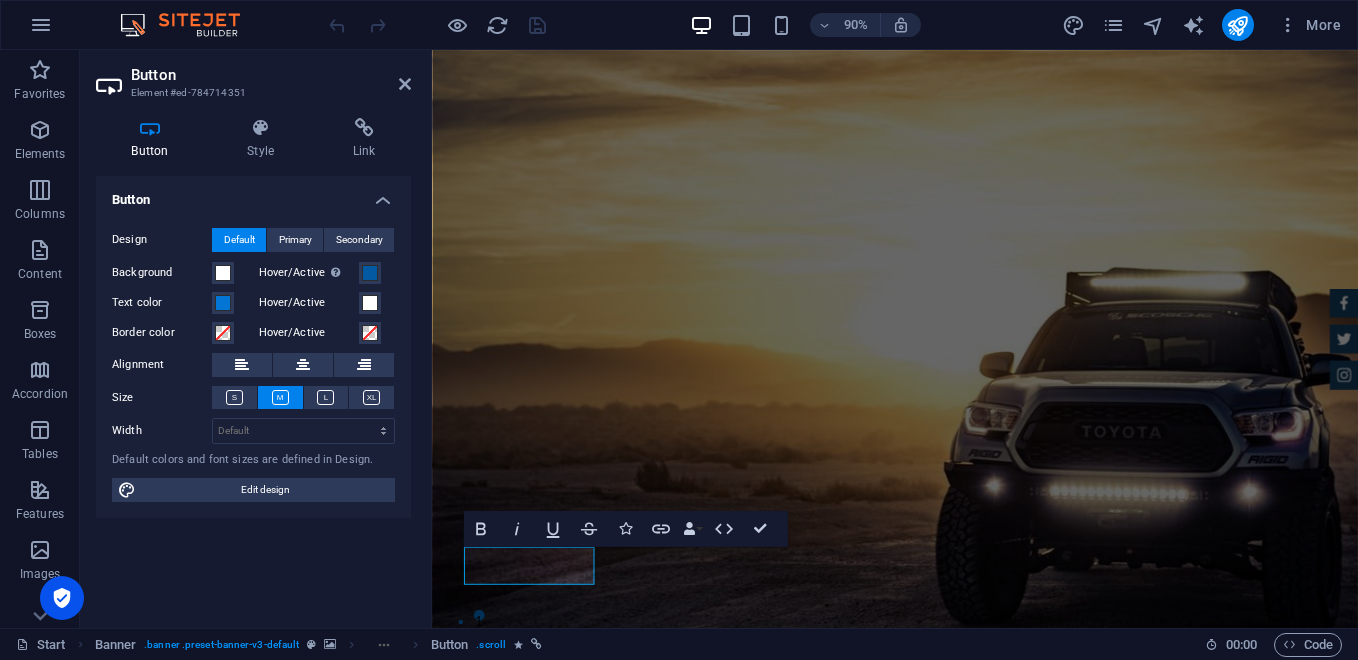 click on "Button Design Default Primary Secondary Background Hover/Active Switch to preview mode to test the active/hover state Text color Hover/Active Border color Hover/Active Alignment Size Width Default px rem % em vh vw Default colors and font sizes are defined in Design. Edit design" at bounding box center [253, 394] 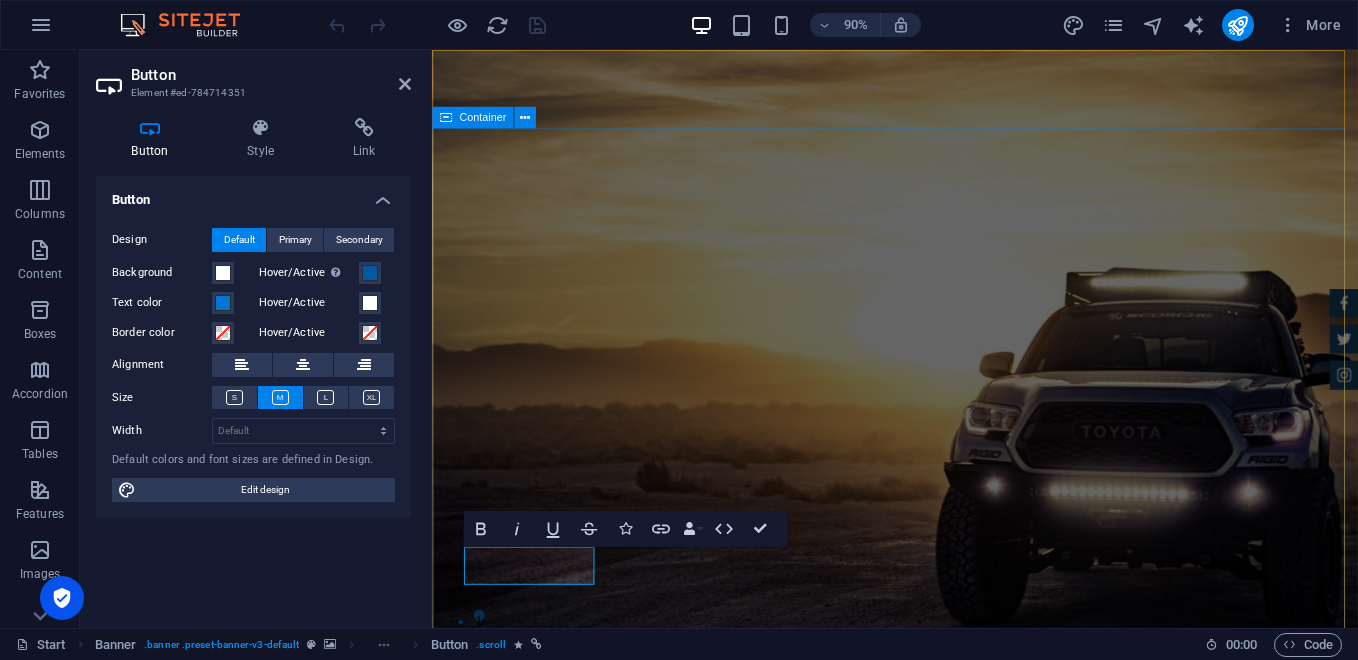 click on "GReat Deals. Great Cars. Dengan visi menjadi salah satu distributor bahan bakery dan Horeka terbaik di [GEOGRAPHIC_DATA], PT. FAHRIAL ARTECH INDONESIA berkomitmen menyediakan produk yang terjamin kualitasnya, tersedia dalam berbagai skala, dan didukung dengan pelayanan terbaik. Kami membuka pintu untuk kerja sama jangka panjang baik dengan industri besar, toko bahan kue, maupun mitra retail lainnya.  Our katalog   Make an appointment" at bounding box center (946, 1415) 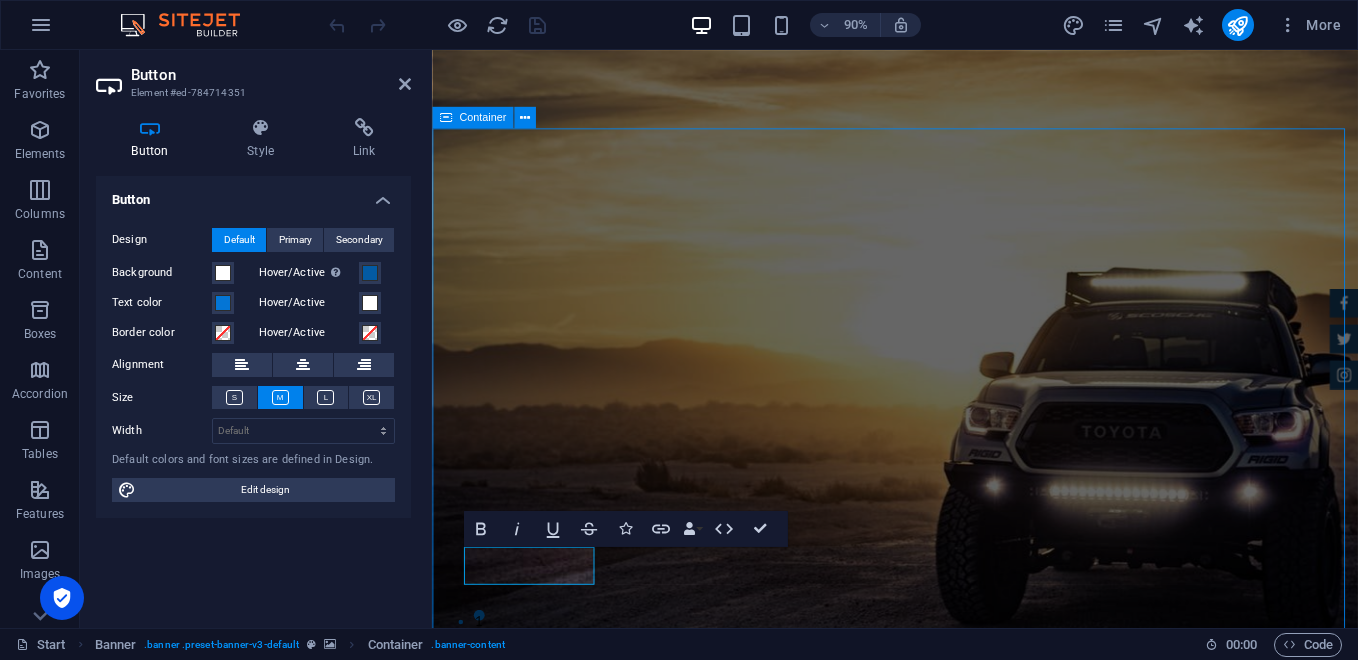 click on "GReat Deals. Great Cars. Dengan visi menjadi salah satu distributor bahan bakery dan Horeka terbaik di [GEOGRAPHIC_DATA], PT. FAHRIAL ARTECH INDONESIA berkomitmen menyediakan produk yang terjamin kualitasnya, tersedia dalam berbagai skala, dan didukung dengan pelayanan terbaik. Kami membuka pintu untuk kerja sama jangka panjang baik dengan industri besar, toko bahan kue, maupun mitra retail lainnya.  Our katalog   Make an appointment" at bounding box center [946, 1415] 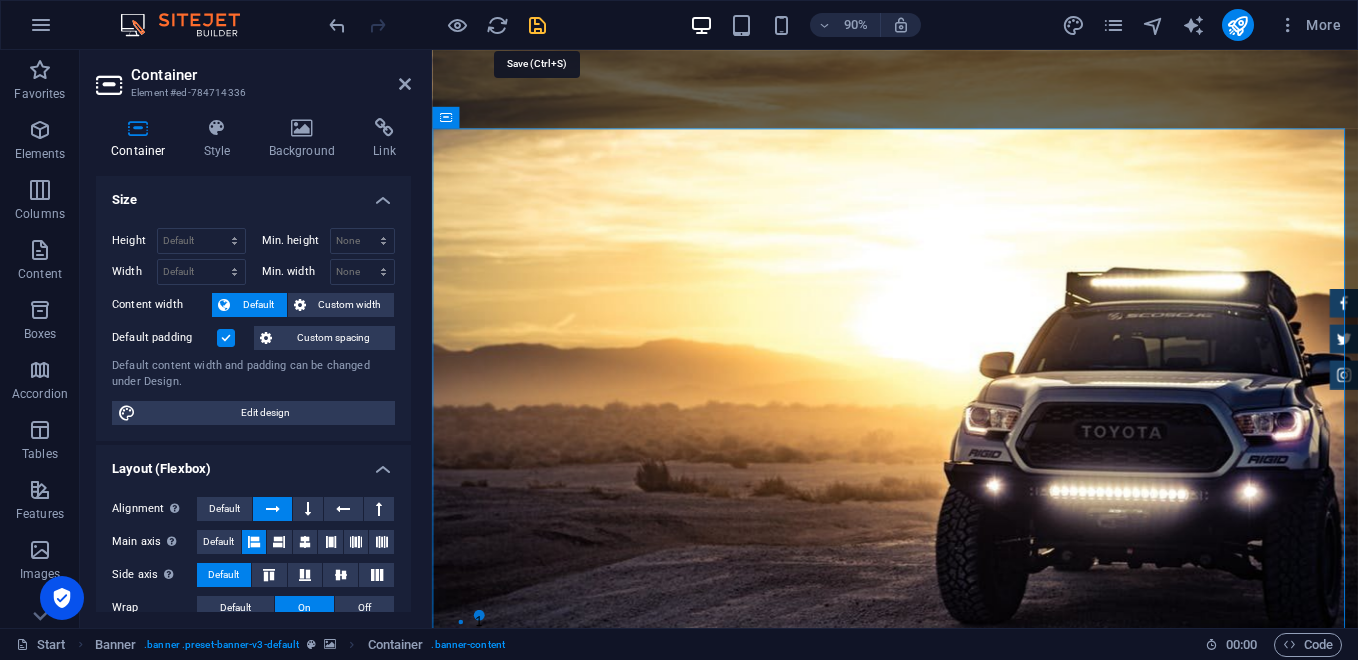 click at bounding box center (537, 25) 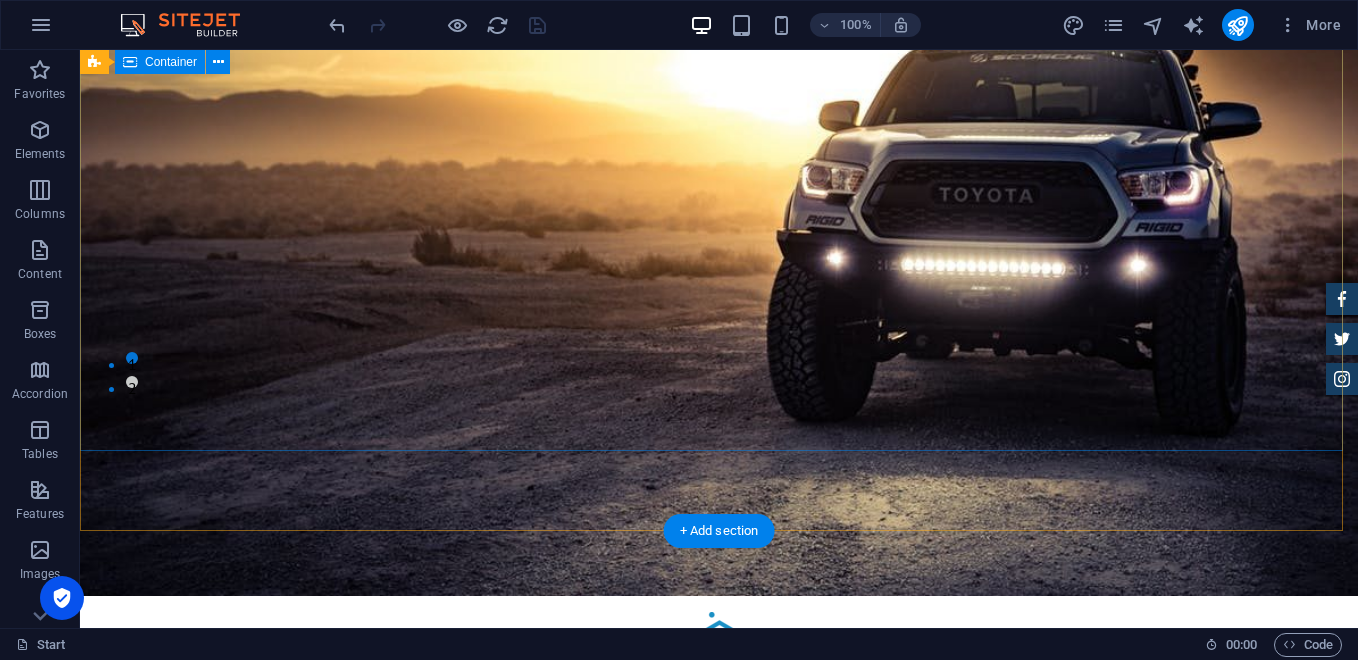 scroll, scrollTop: 233, scrollLeft: 0, axis: vertical 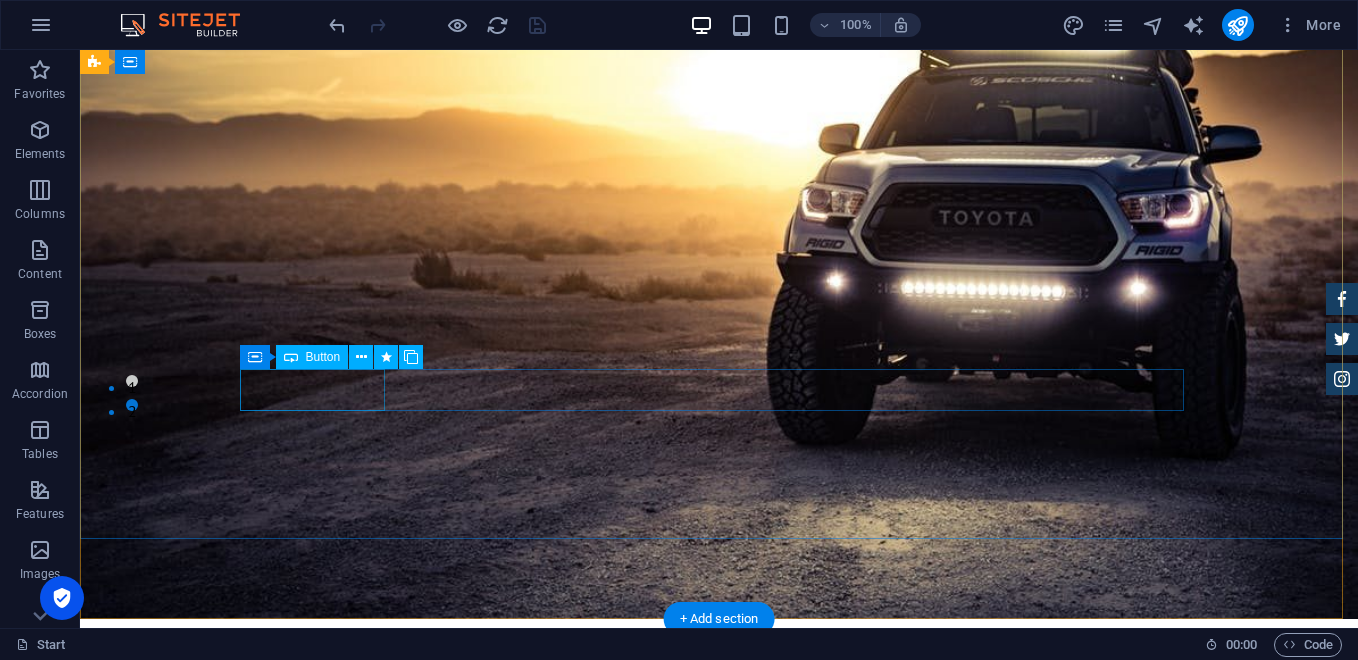 click on "Our katalog" at bounding box center (719, 1360) 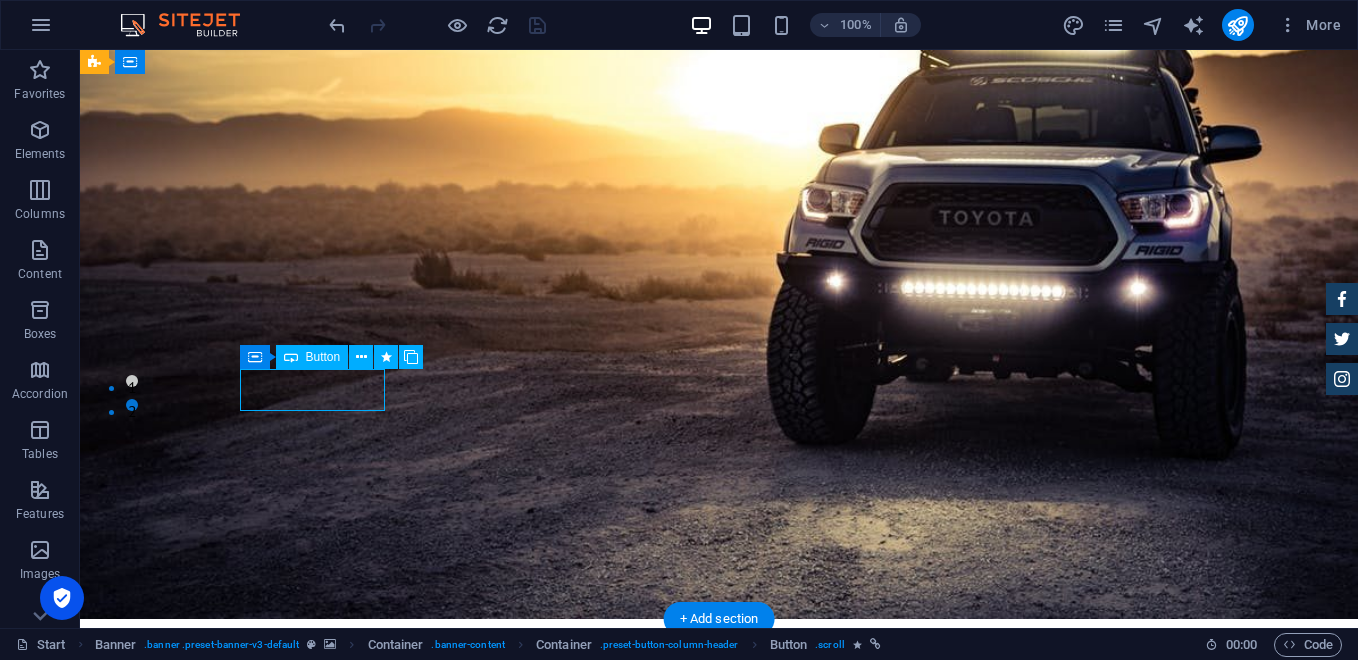 click on "Our katalog" at bounding box center [719, 1360] 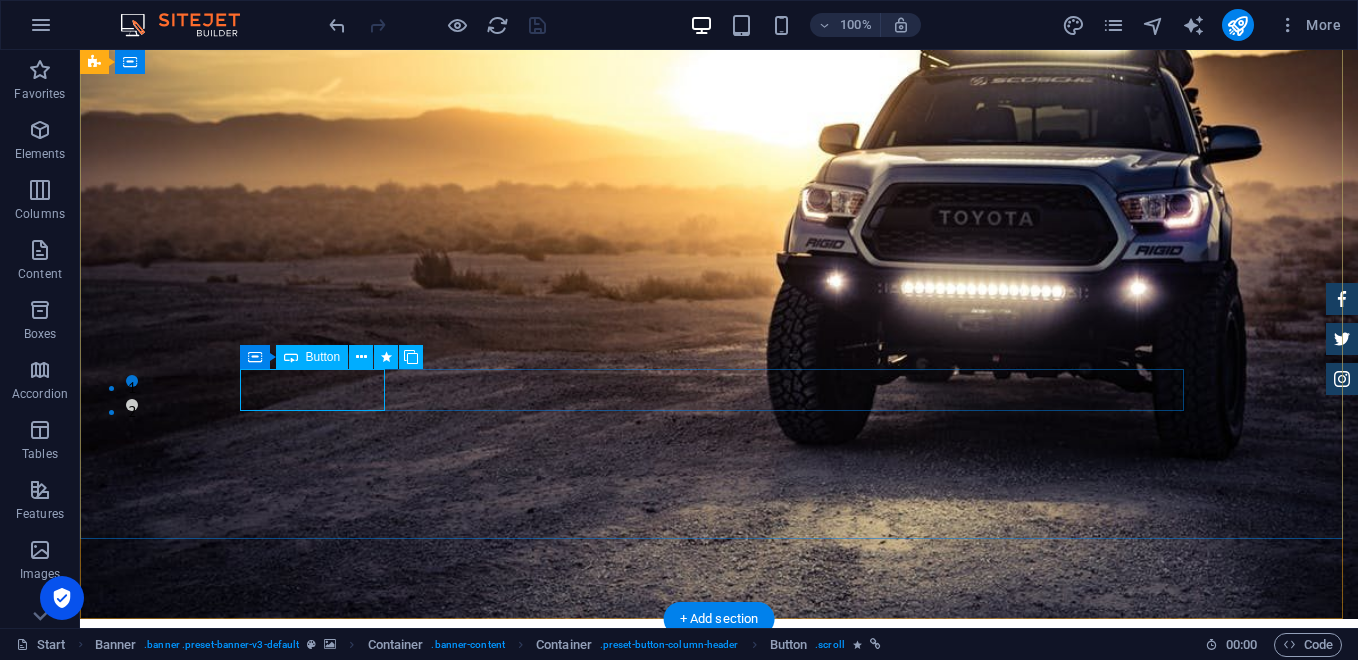 click on "Our katalog" at bounding box center (719, 1360) 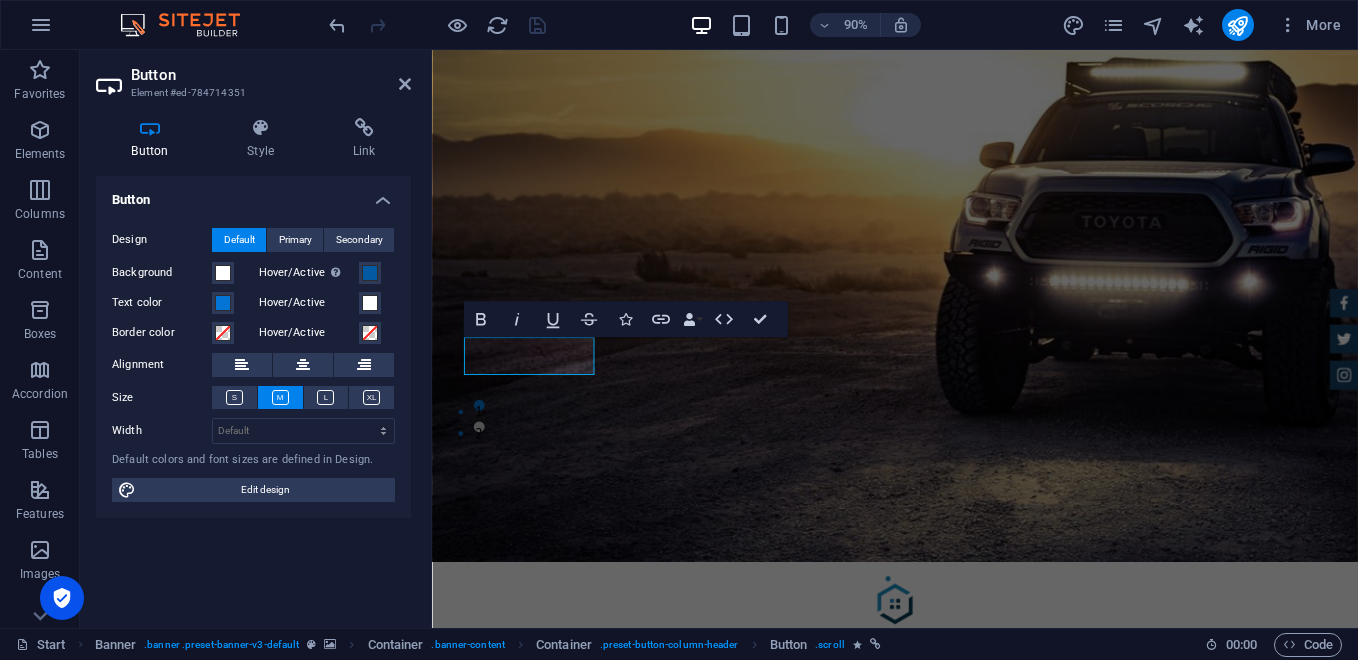 click on "Button Design Default Primary Secondary Background Hover/Active Switch to preview mode to test the active/hover state Text color Hover/Active Border color Hover/Active Alignment Size Width Default px rem % em vh vw Default colors and font sizes are defined in Design. Edit design" at bounding box center (253, 394) 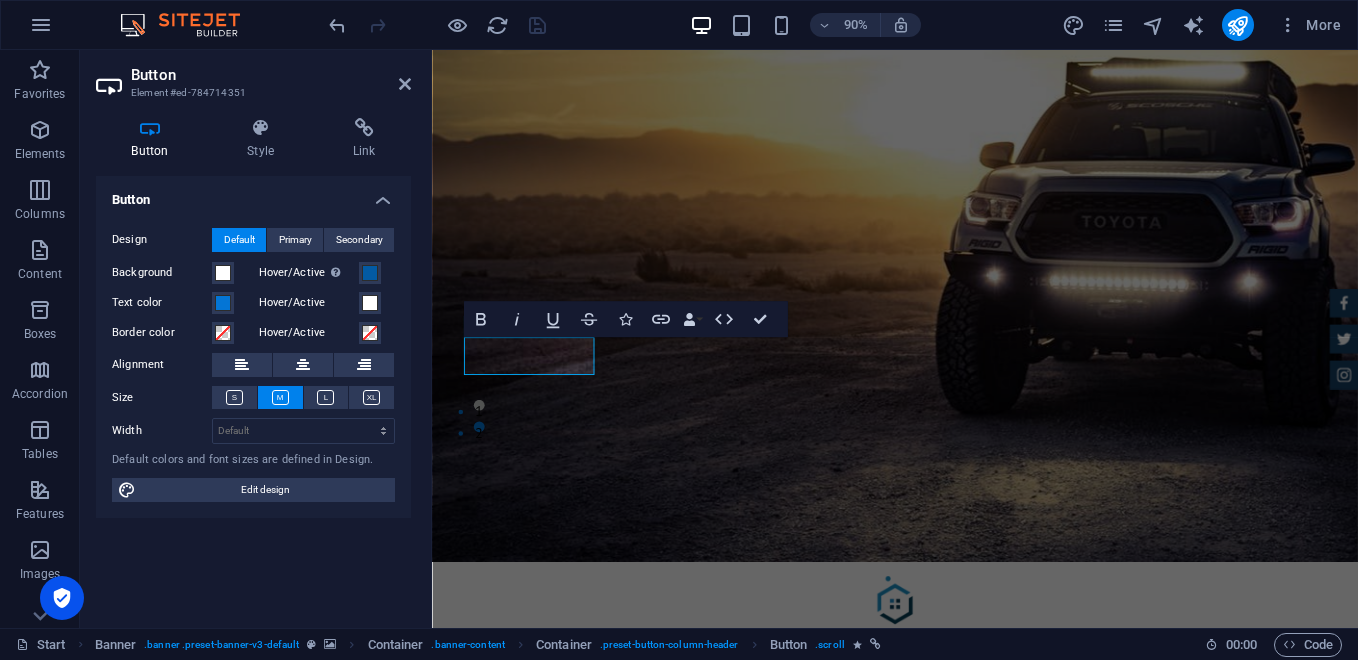click on "Button Design Default Primary Secondary Background Hover/Active Switch to preview mode to test the active/hover state Text color Hover/Active Border color Hover/Active Alignment Size Width Default px rem % em vh vw Default colors and font sizes are defined in Design. Edit design" at bounding box center [253, 394] 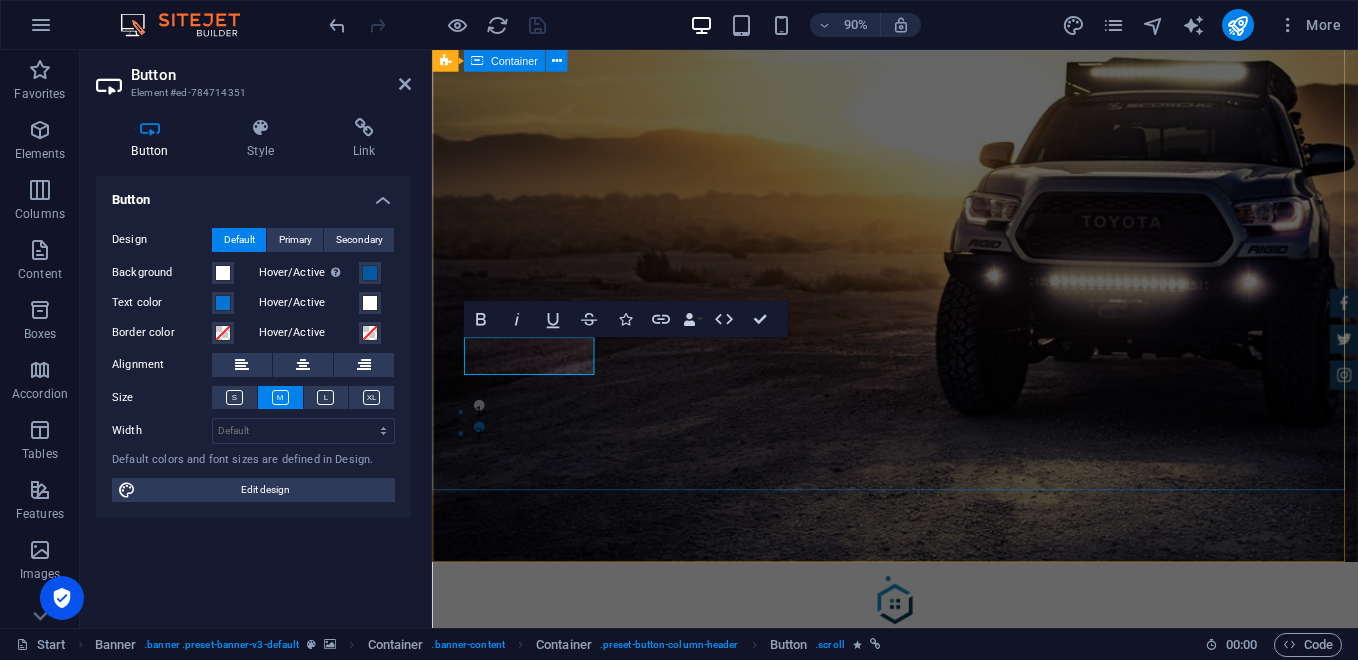 click on "GReat Deals. Great Cars. Dengan visi menjadi salah satu distributor bahan bakery dan Horeka terbaik di [GEOGRAPHIC_DATA], PT. FAHRIAL ARTECH INDONESIA berkomitmen menyediakan produk yang terjamin kualitasnya, tersedia dalam berbagai skala, dan didukung dengan pelayanan terbaik. Kami membuka pintu untuk kerja sama jangka panjang baik dengan industri besar, toko bahan kue, maupun mitra retail lainnya.  Our katalog   Make an appointment" at bounding box center [946, 1182] 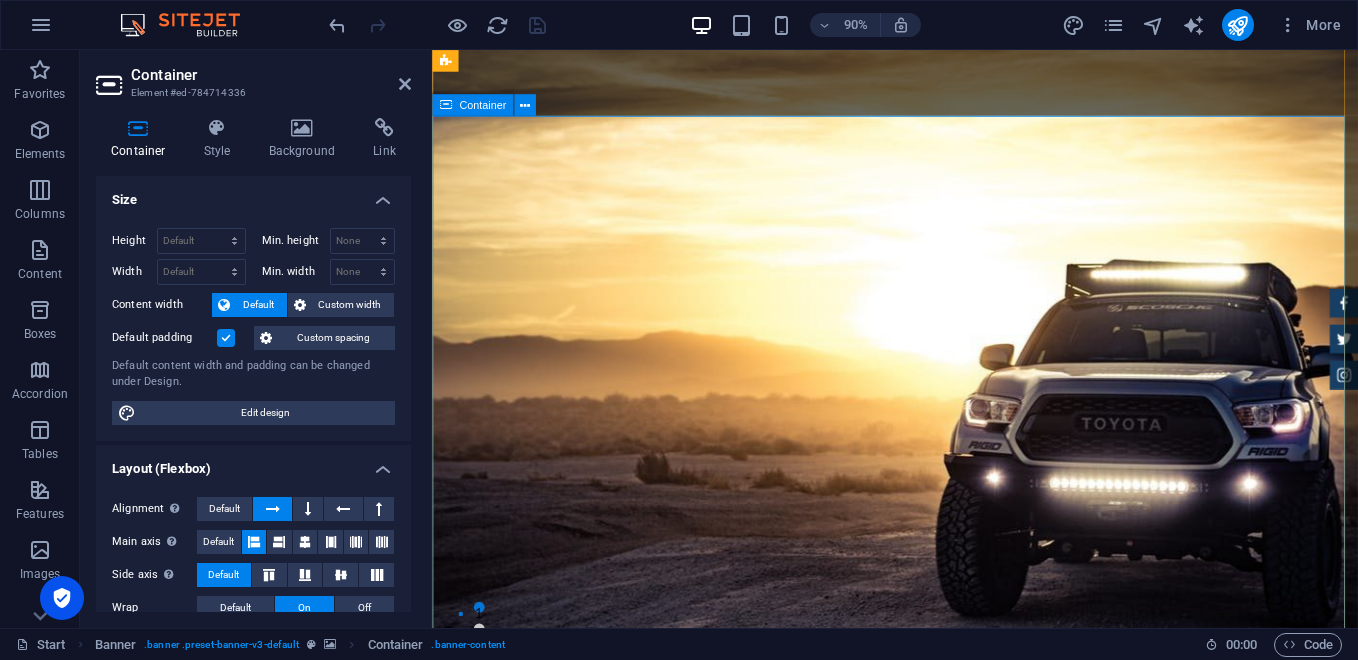 scroll, scrollTop: 0, scrollLeft: 0, axis: both 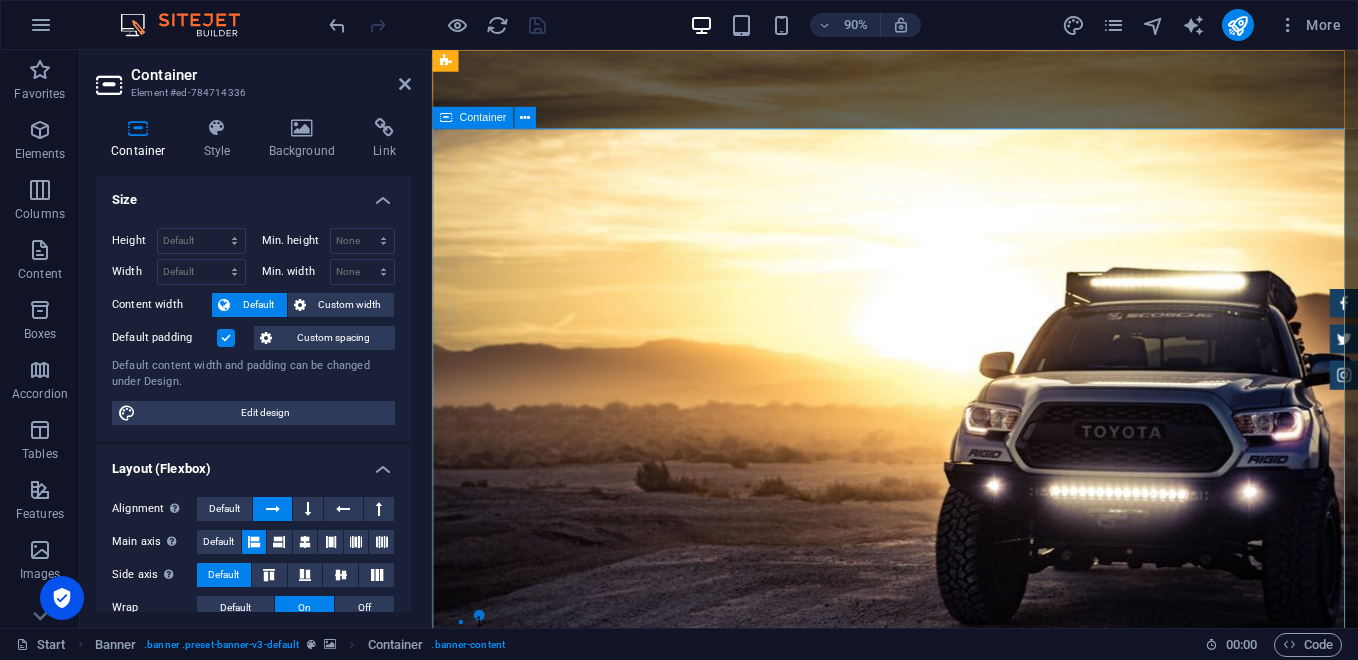 click on "GReat Deals. Great Cars. Dengan visi menjadi salah satu distributor bahan bakery dan Horeka terbaik di [GEOGRAPHIC_DATA], PT. FAHRIAL ARTECH INDONESIA berkomitmen menyediakan produk yang terjamin kualitasnya, tersedia dalam berbagai skala, dan didukung dengan pelayanan terbaik. Kami membuka pintu untuk kerja sama jangka panjang baik dengan industri besar, toko bahan kue, maupun mitra retail lainnya.  Our katalog   Make an appointment" at bounding box center (946, 1415) 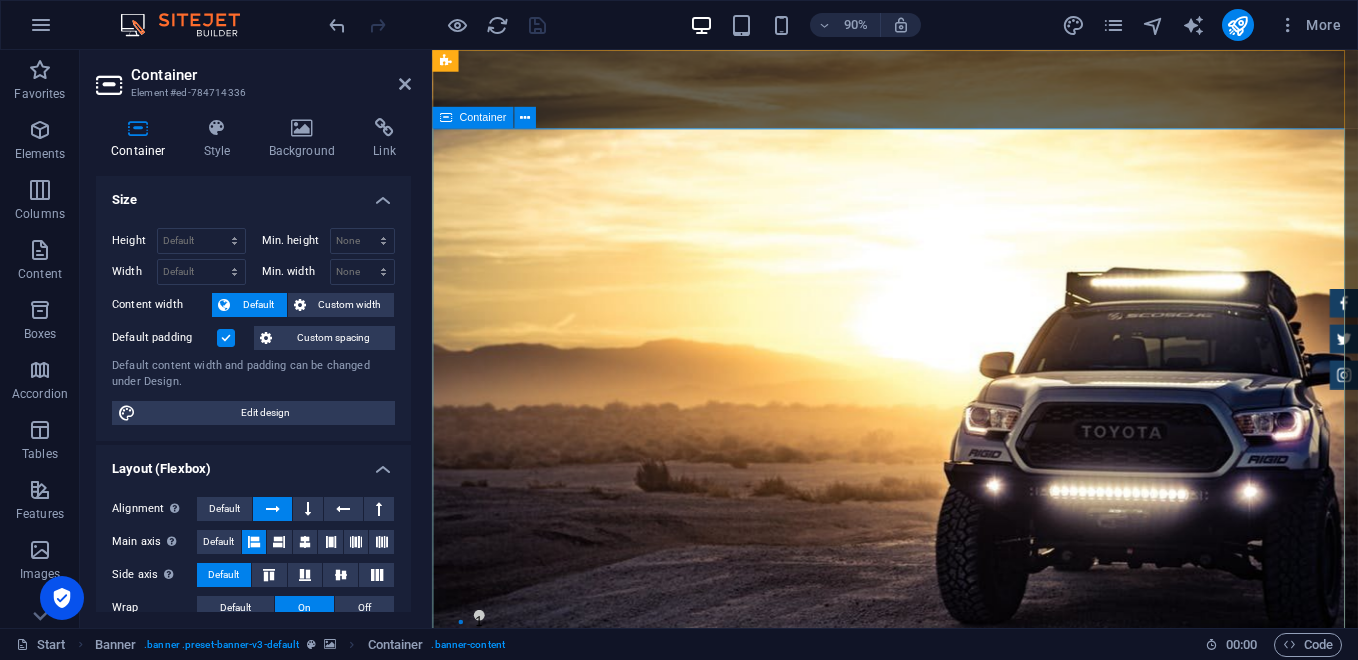 click on "GReat Deals. Great Cars. Dengan visi menjadi salah satu distributor bahan bakery dan Horeka terbaik di [GEOGRAPHIC_DATA], PT. FAHRIAL ARTECH INDONESIA berkomitmen menyediakan produk yang terjamin kualitasnya, tersedia dalam berbagai skala, dan didukung dengan pelayanan terbaik. Kami membuka pintu untuk kerja sama jangka panjang baik dengan industri besar, toko bahan kue, maupun mitra retail lainnya.  Our katalog   Make an appointment" at bounding box center [946, 1415] 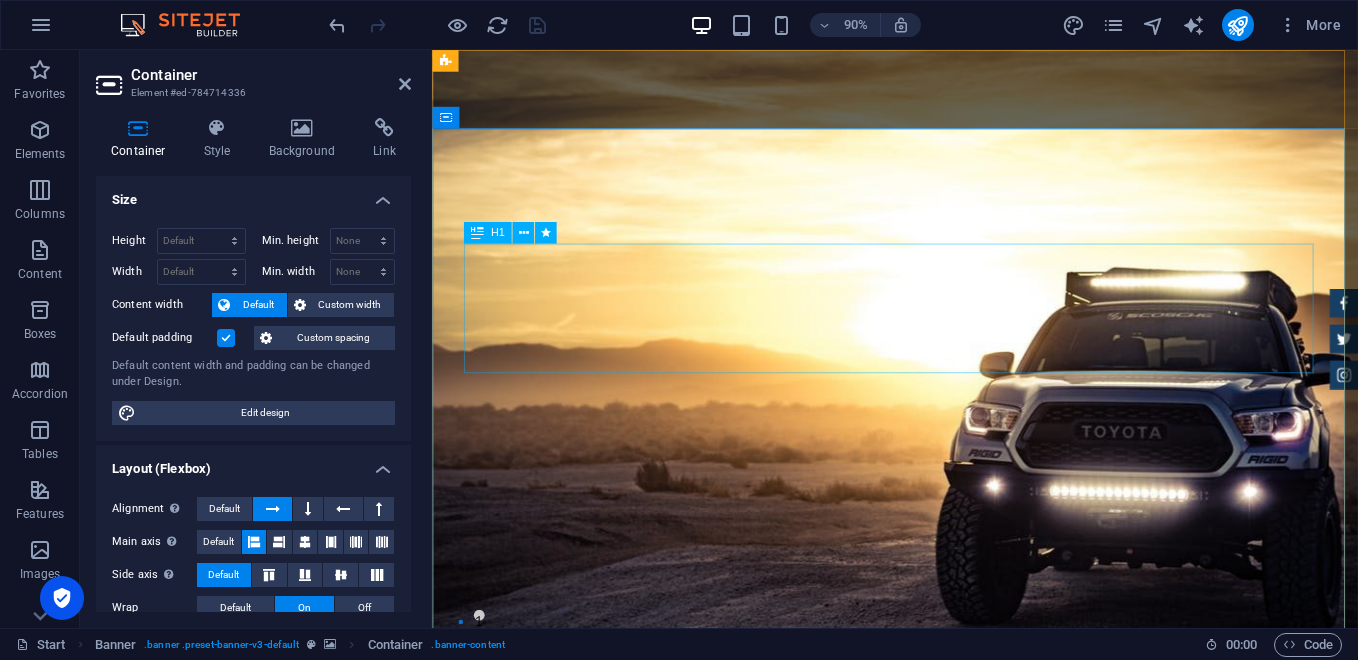 click on "GReat Deals. Great Cars." at bounding box center [947, 1235] 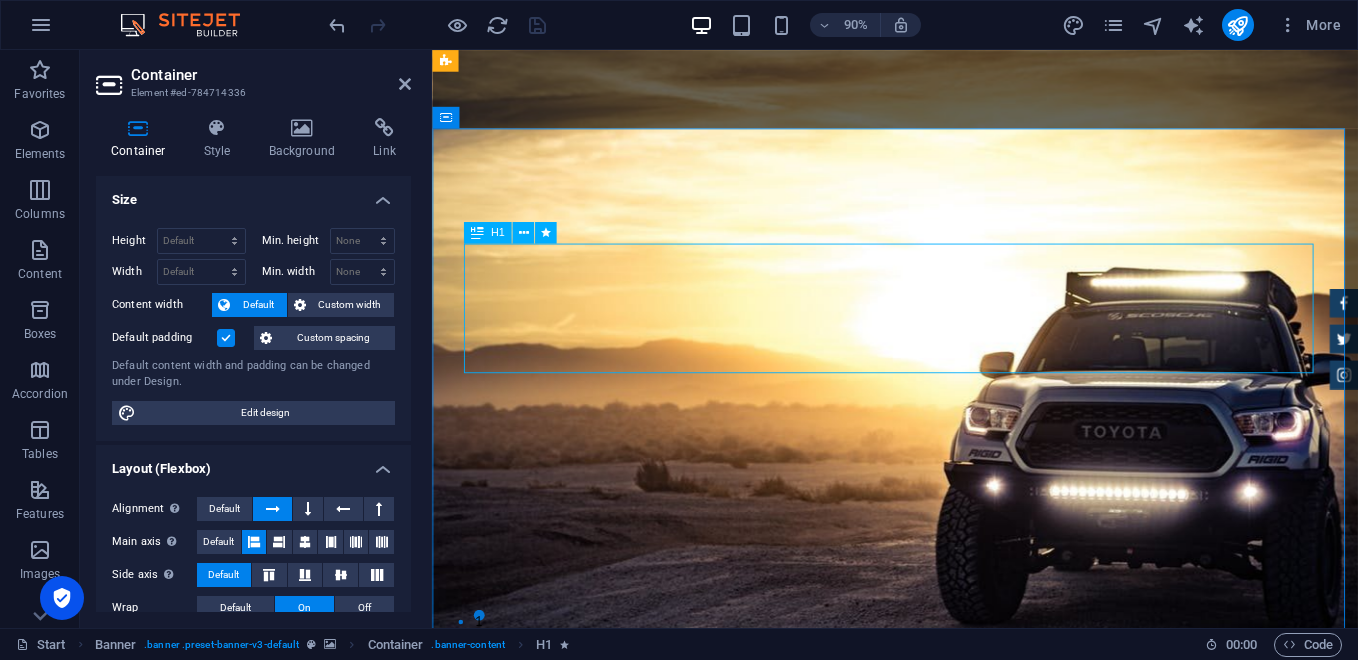 click on "GReat Deals. Great Cars." at bounding box center (947, 1235) 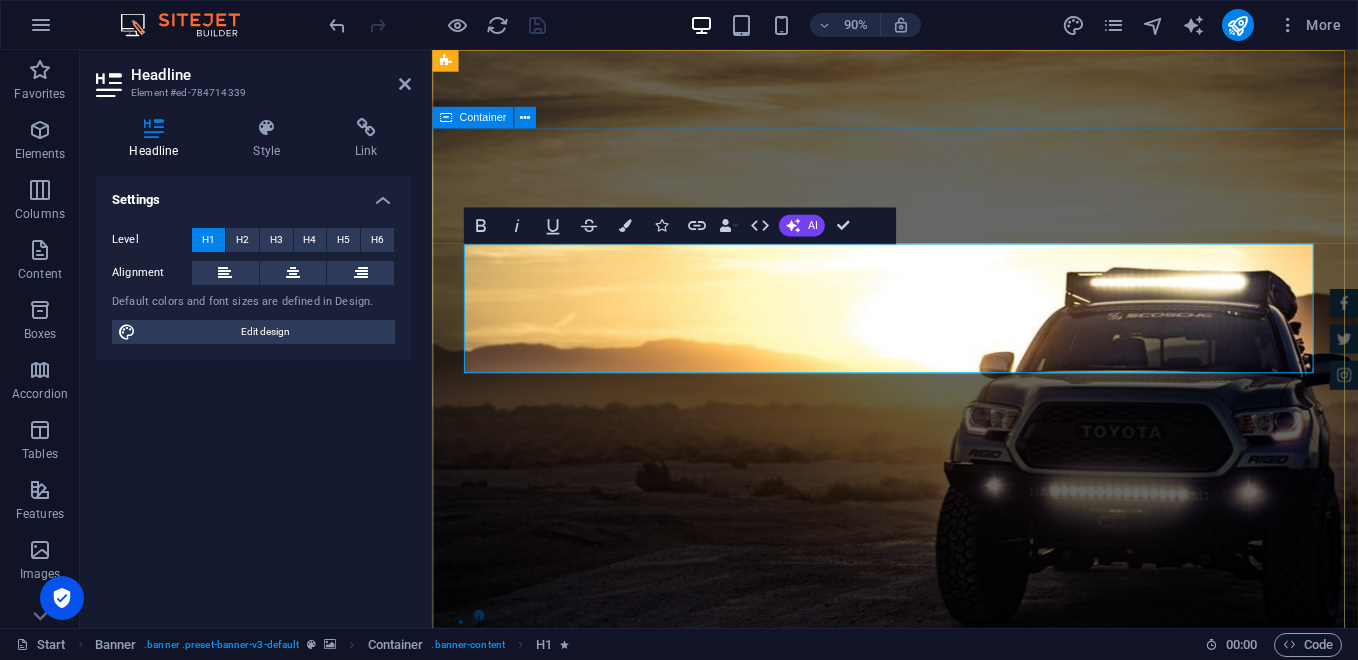 click on "GReat Deals. Great Cars. Dengan visi menjadi salah satu distributor bahan bakery dan Horeka terbaik di [GEOGRAPHIC_DATA], PT. FAHRIAL ARTECH INDONESIA berkomitmen menyediakan produk yang terjamin kualitasnya, tersedia dalam berbagai skala, dan didukung dengan pelayanan terbaik. Kami membuka pintu untuk kerja sama jangka panjang baik dengan industri besar, toko bahan kue, maupun mitra retail lainnya.  Our katalog   Make an appointment" at bounding box center [946, 1415] 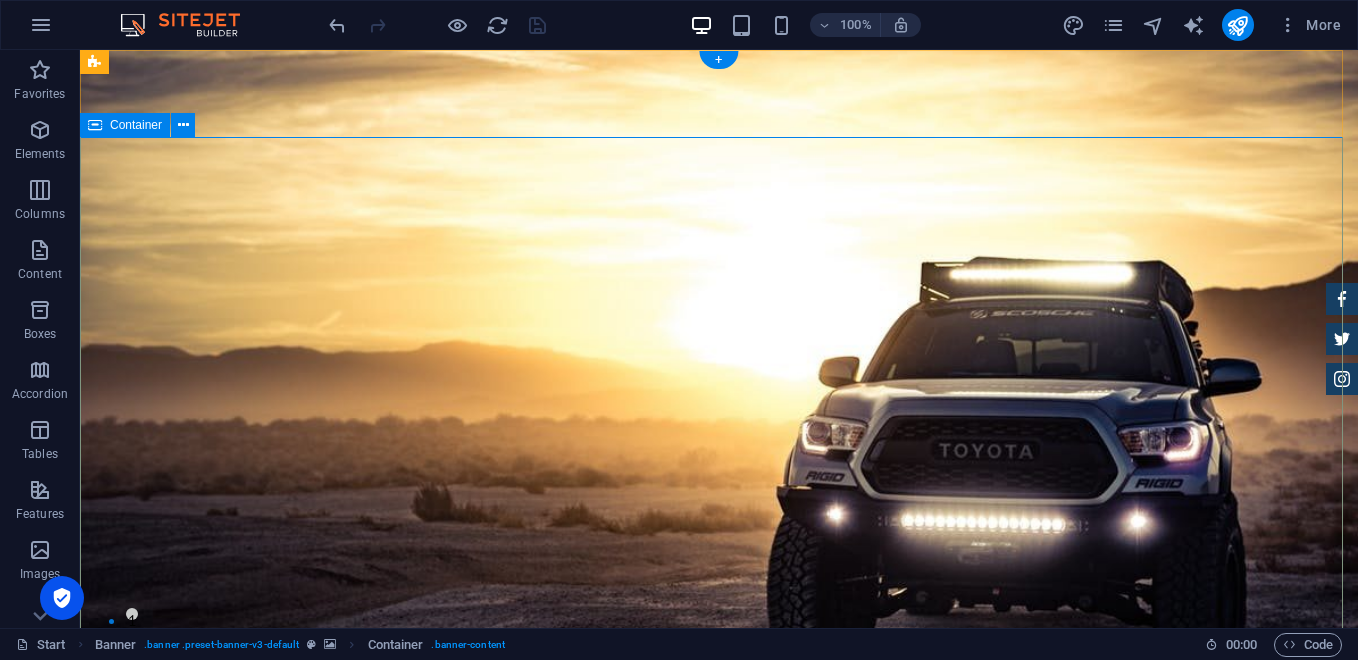 click on "GReat Deals. Great Cars. Dengan visi menjadi salah satu distributor bahan bakery dan Horeka terbaik di [GEOGRAPHIC_DATA], PT. FAHRIAL ARTECH INDONESIA berkomitmen menyediakan produk yang terjamin kualitasnya, tersedia dalam berbagai skala, dan didukung dengan pelayanan terbaik. Kami membuka pintu untuk kerja sama jangka panjang baik dengan industri besar, toko bahan kue, maupun mitra retail lainnya.  Our katalog   Make an appointment" at bounding box center [719, 1415] 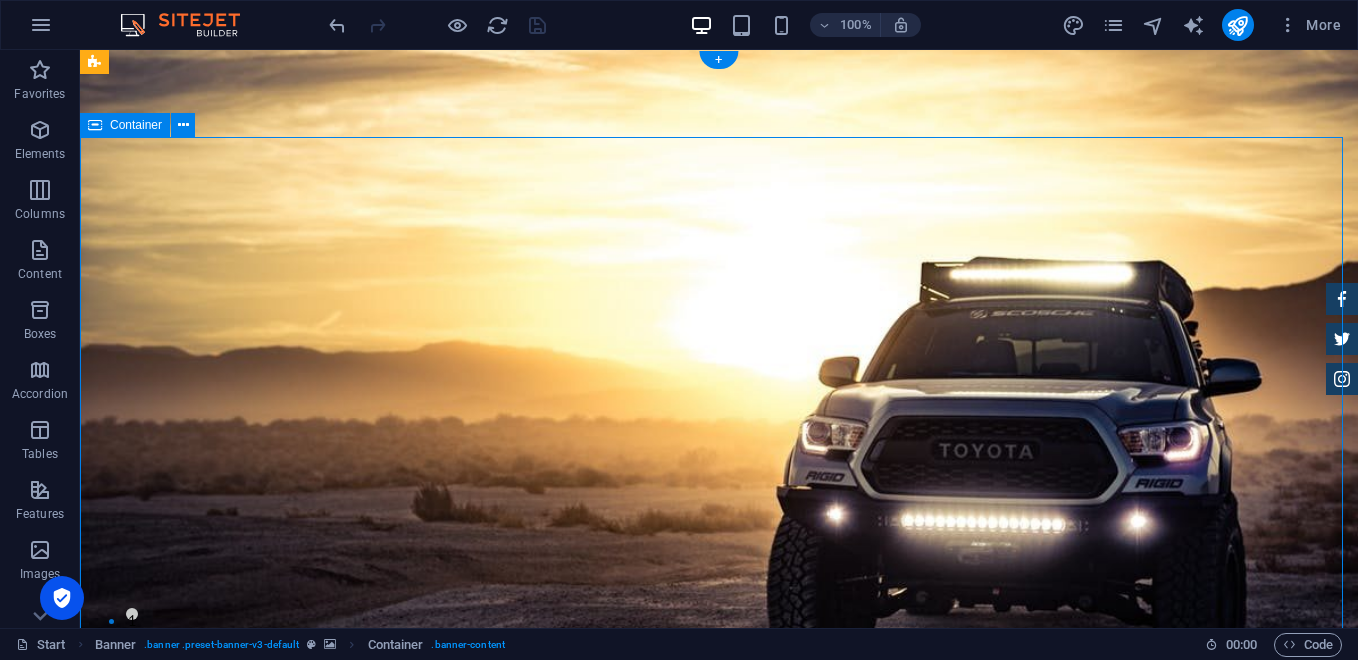 click on "GReat Deals. Great Cars. Dengan visi menjadi salah satu distributor bahan bakery dan Horeka terbaik di [GEOGRAPHIC_DATA], PT. FAHRIAL ARTECH INDONESIA berkomitmen menyediakan produk yang terjamin kualitasnya, tersedia dalam berbagai skala, dan didukung dengan pelayanan terbaik. Kami membuka pintu untuk kerja sama jangka panjang baik dengan industri besar, toko bahan kue, maupun mitra retail lainnya.  Our katalog   Make an appointment" at bounding box center [719, 1415] 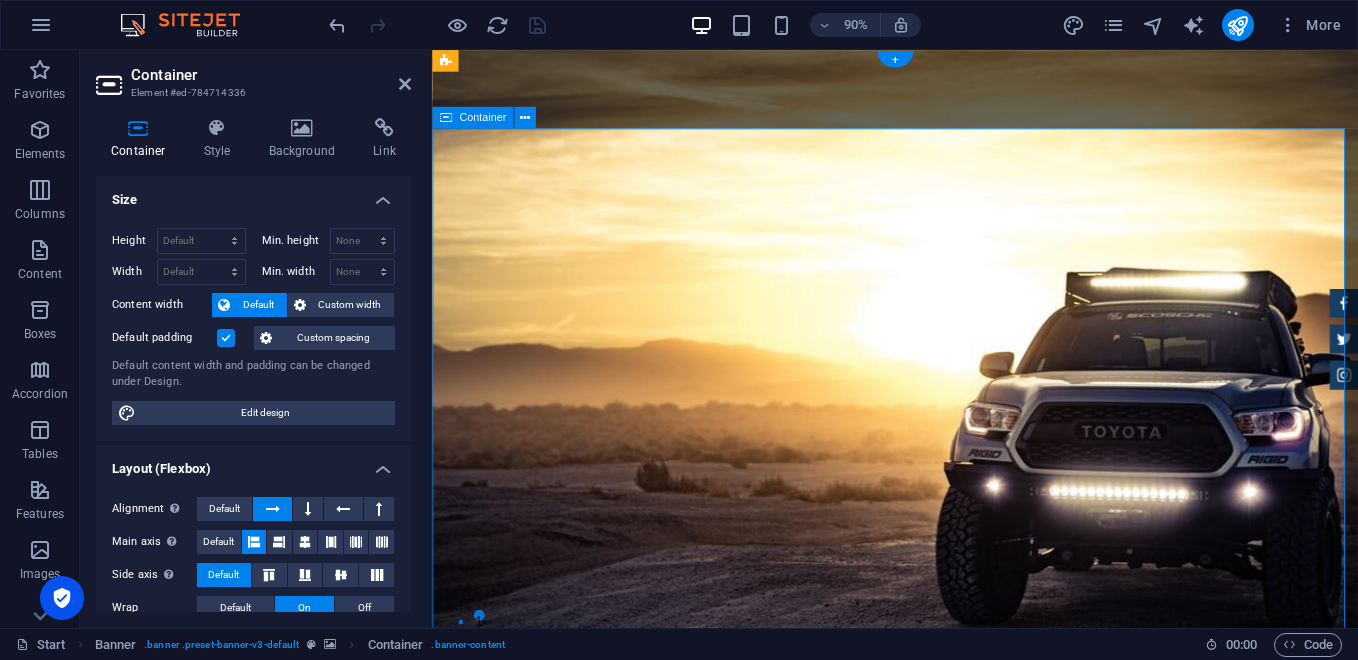 click on "GReat Deals. Great Cars. Dengan visi menjadi salah satu distributor bahan bakery dan Horeka terbaik di [GEOGRAPHIC_DATA], PT. FAHRIAL ARTECH INDONESIA berkomitmen menyediakan produk yang terjamin kualitasnya, tersedia dalam berbagai skala, dan didukung dengan pelayanan terbaik. Kami membuka pintu untuk kerja sama jangka panjang baik dengan industri besar, toko bahan kue, maupun mitra retail lainnya.  Our katalog   Make an appointment" at bounding box center [946, 1415] 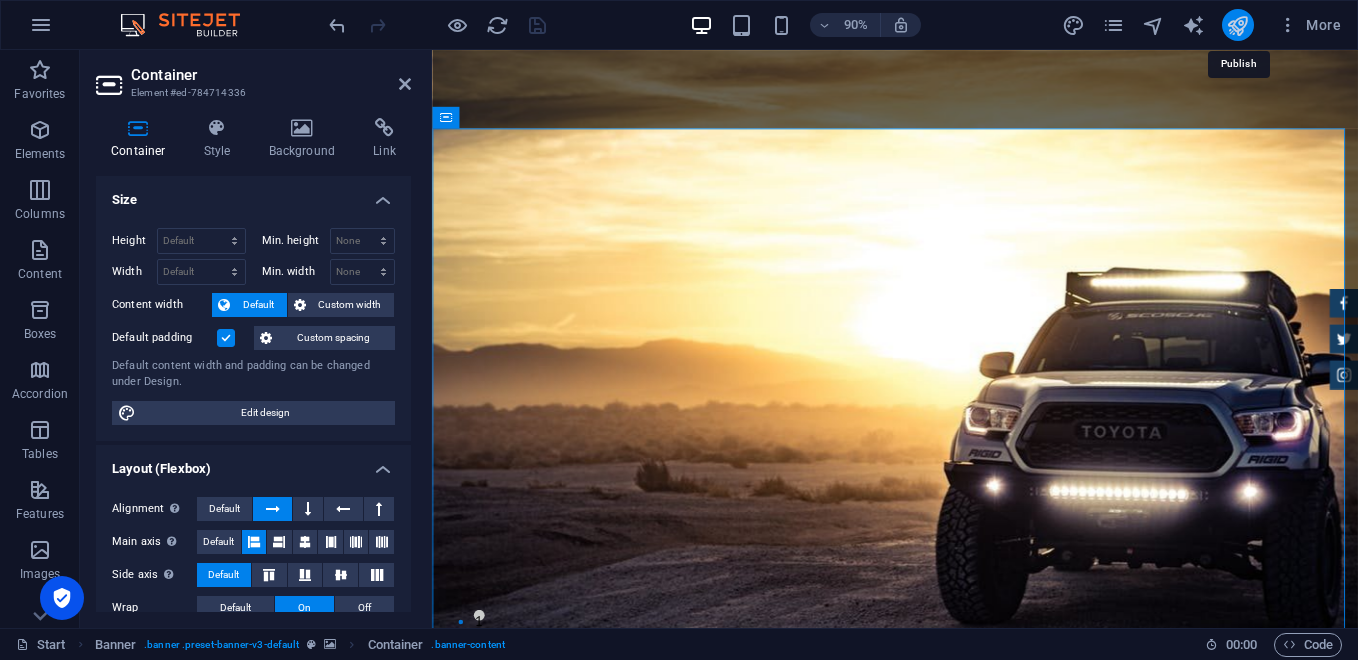 drag, startPoint x: 1230, startPoint y: 17, endPoint x: 996, endPoint y: 263, distance: 339.5173 